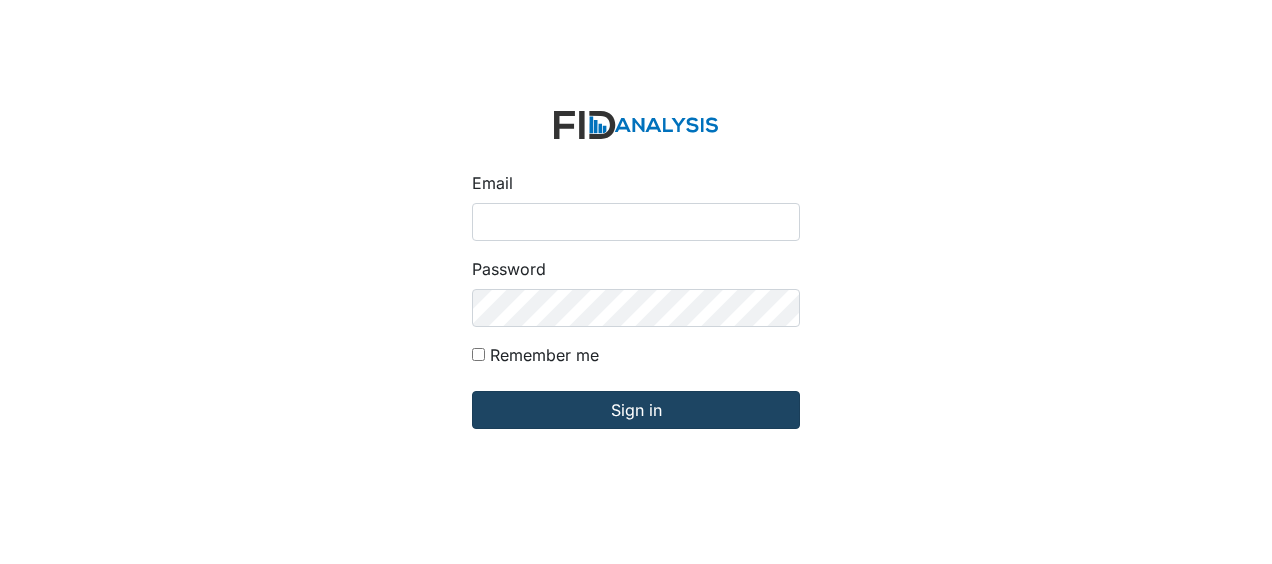 scroll, scrollTop: 0, scrollLeft: 0, axis: both 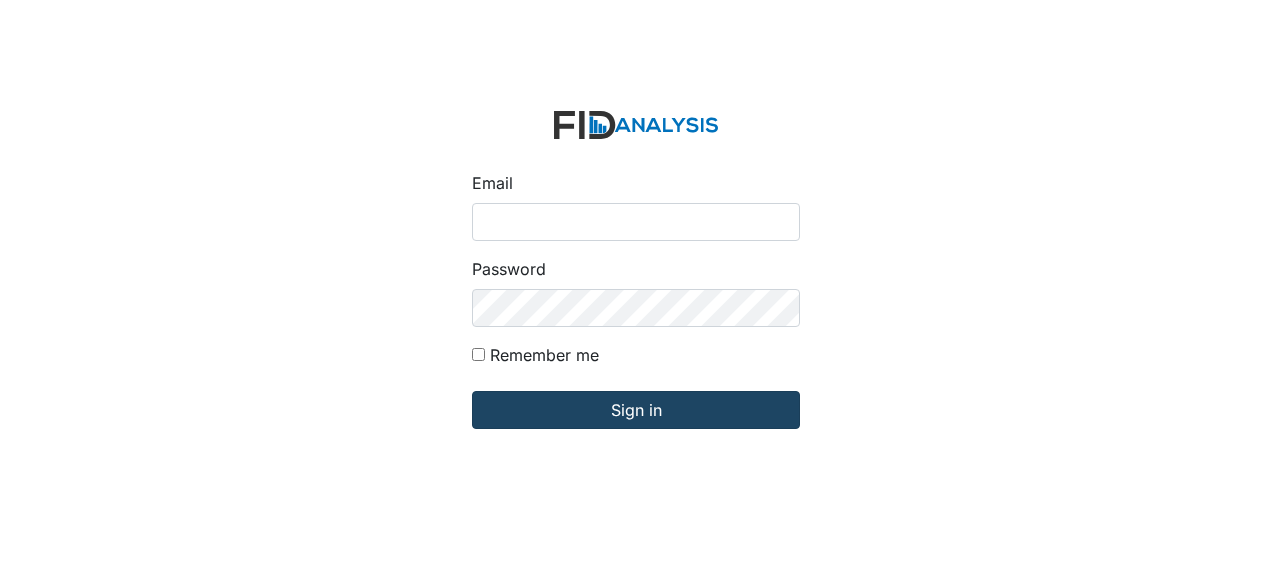 type on "[EMAIL_ADDRESS][DOMAIN_NAME]" 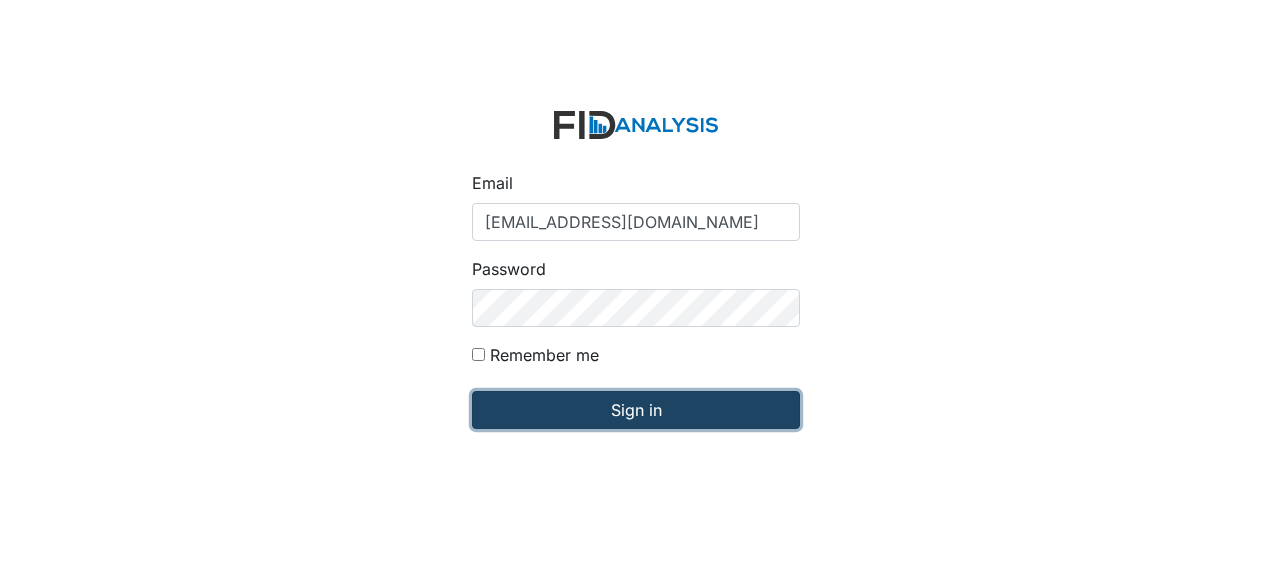 click on "Sign in" at bounding box center [636, 410] 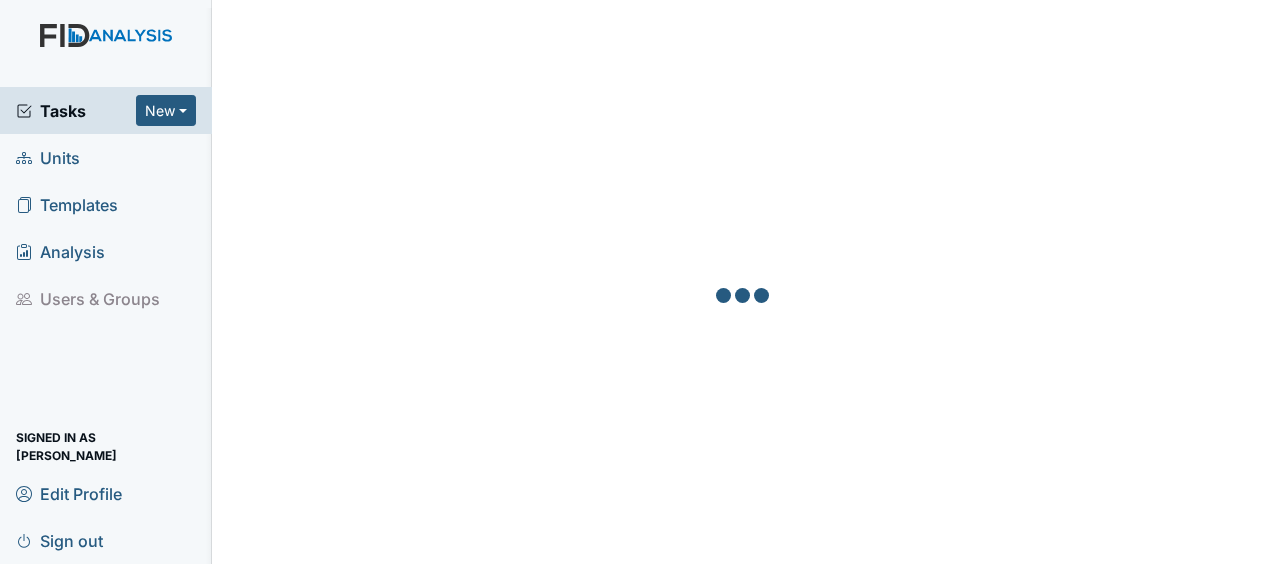 scroll, scrollTop: 0, scrollLeft: 0, axis: both 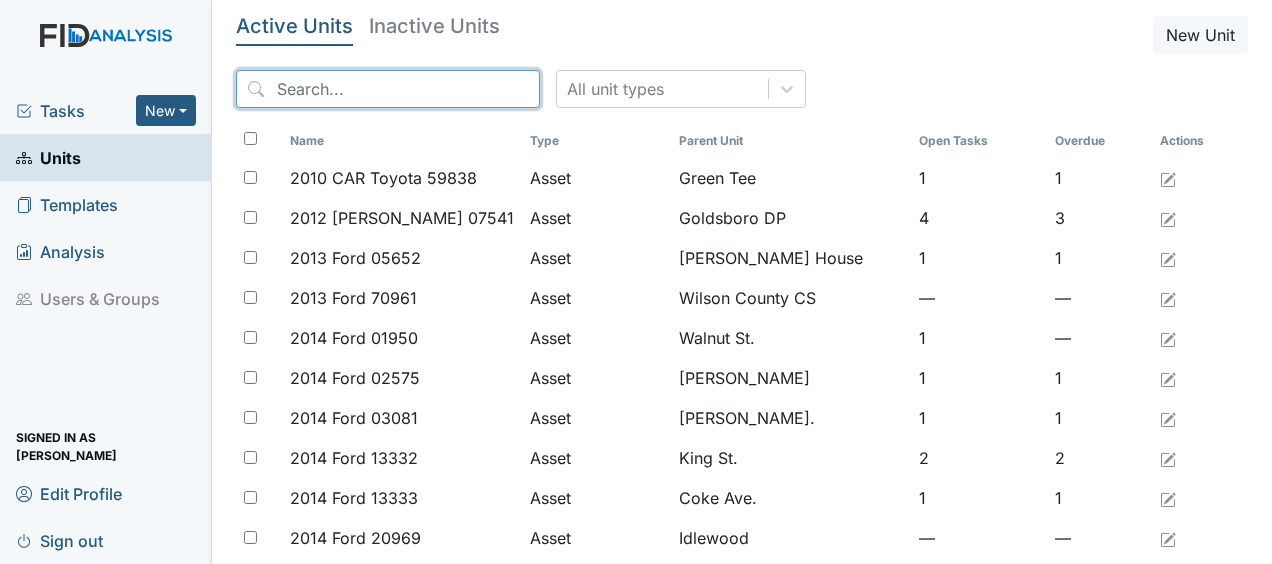 click at bounding box center (388, 89) 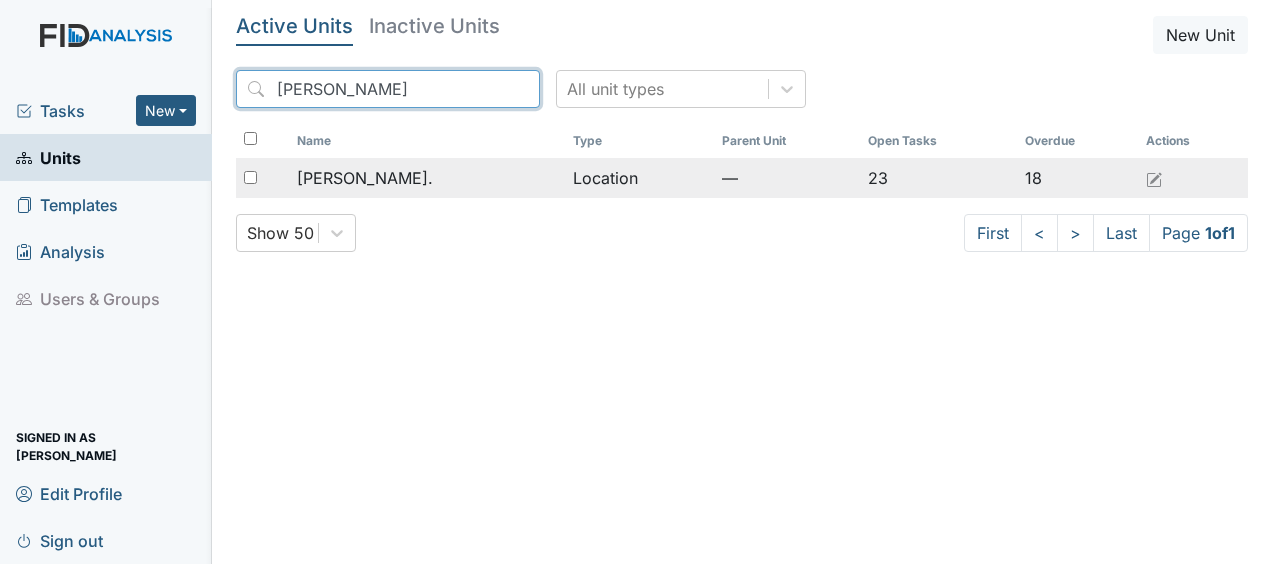 type on "william" 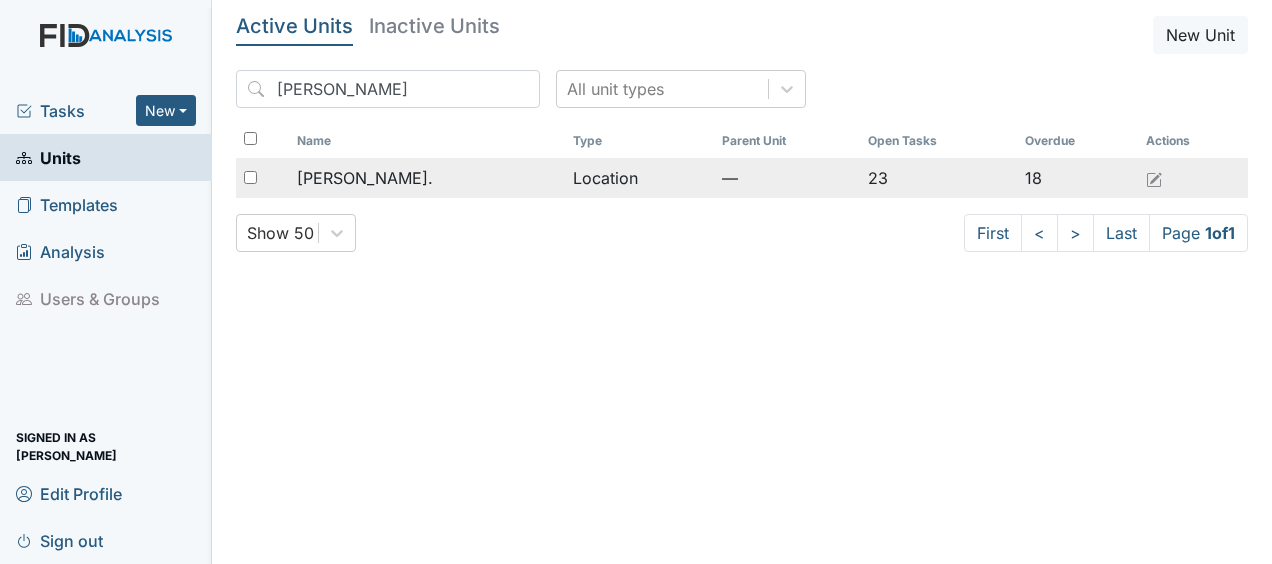 click on "[PERSON_NAME]." at bounding box center [365, 178] 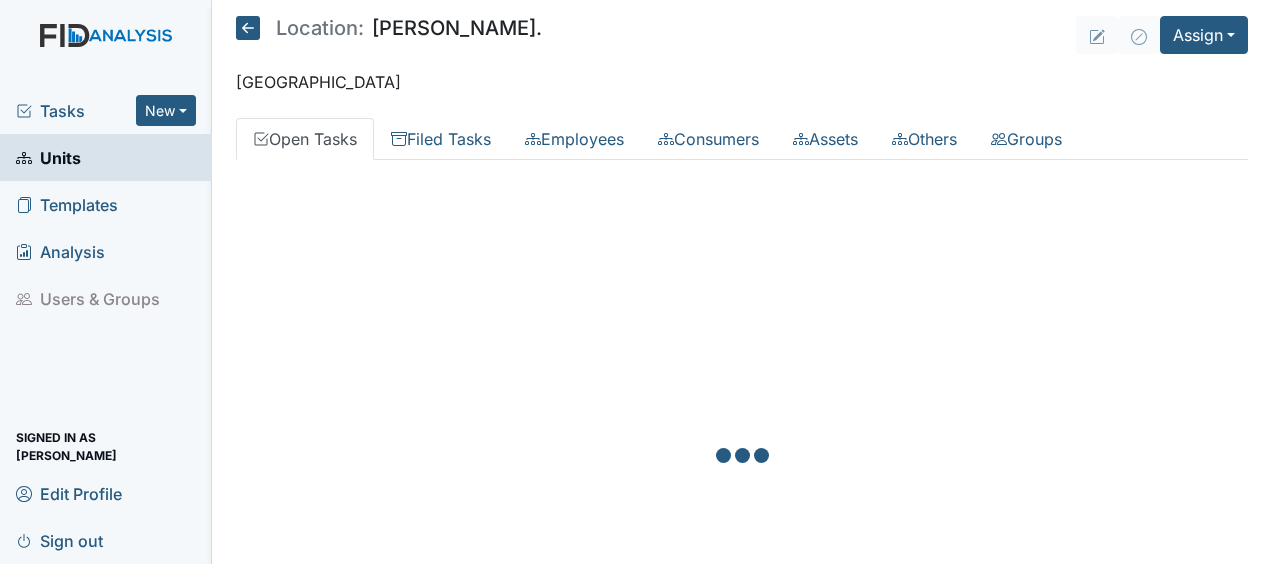 scroll, scrollTop: 0, scrollLeft: 0, axis: both 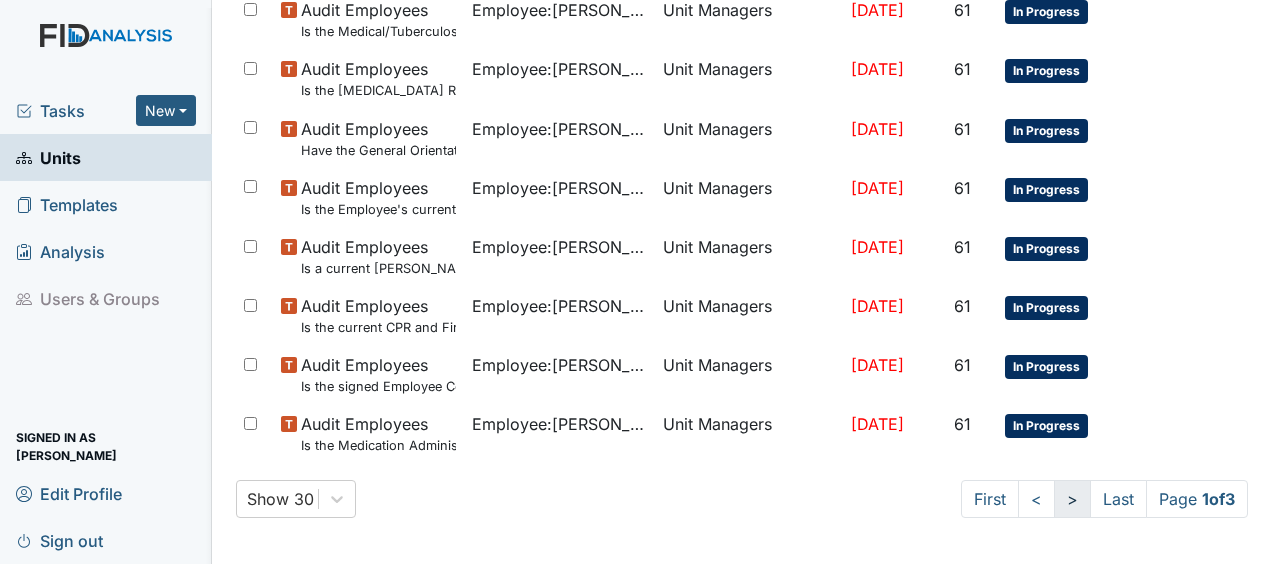 click on ">" at bounding box center [1072, 499] 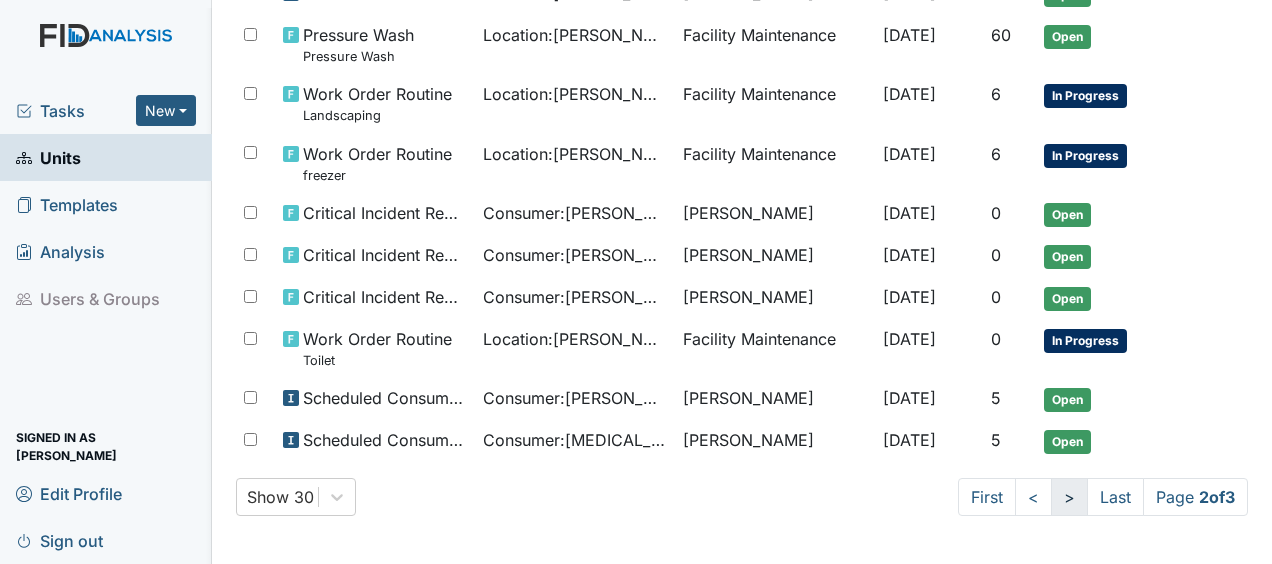 scroll, scrollTop: 1415, scrollLeft: 0, axis: vertical 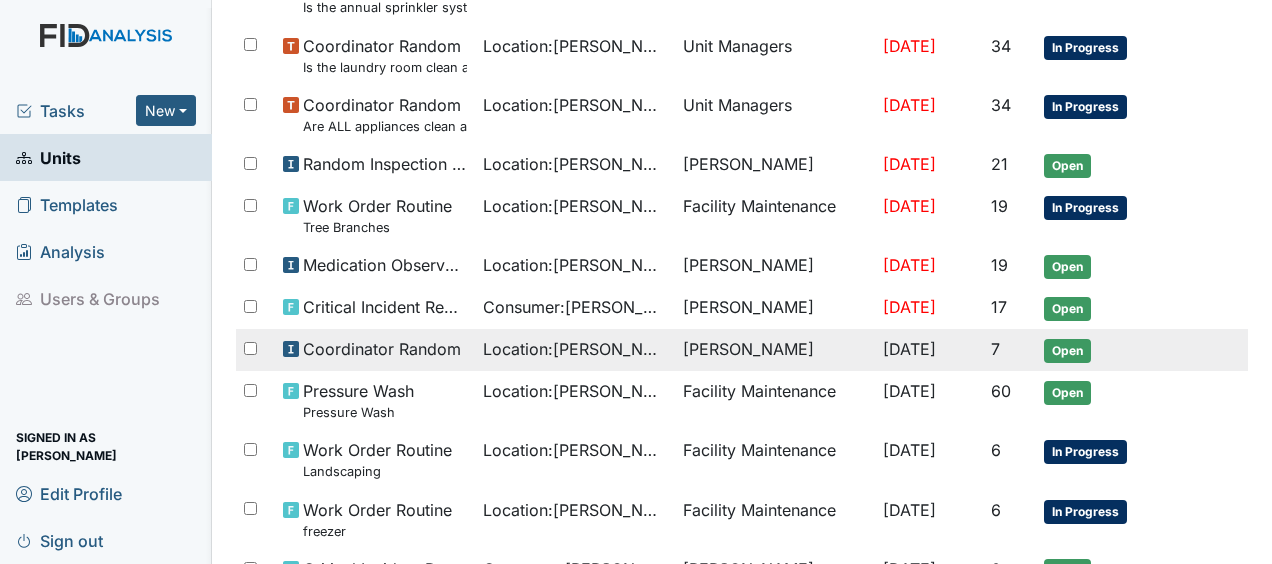 click on "Coordinator Random  Is the annual sprinkler system report current if applicable?" at bounding box center (375, -5) 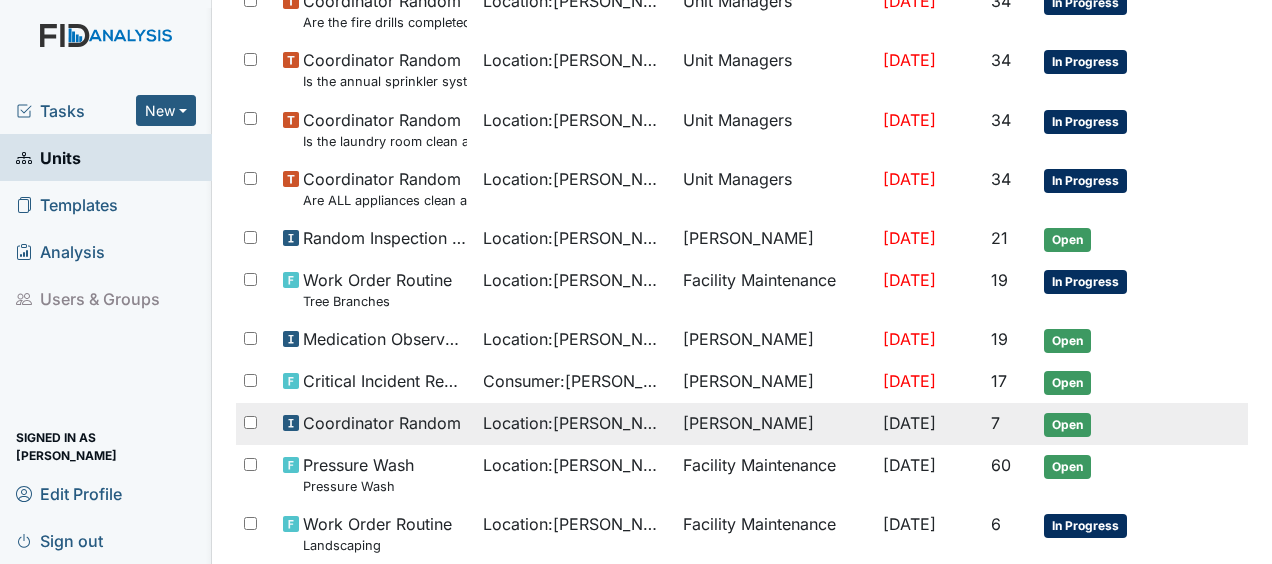 scroll, scrollTop: 931, scrollLeft: 0, axis: vertical 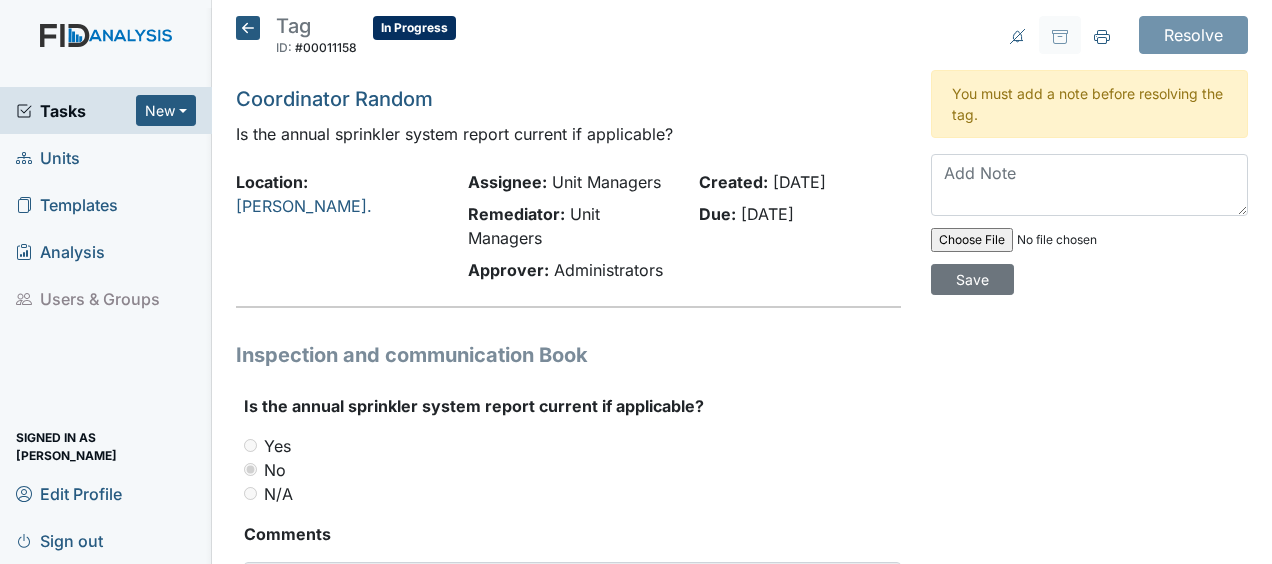 click 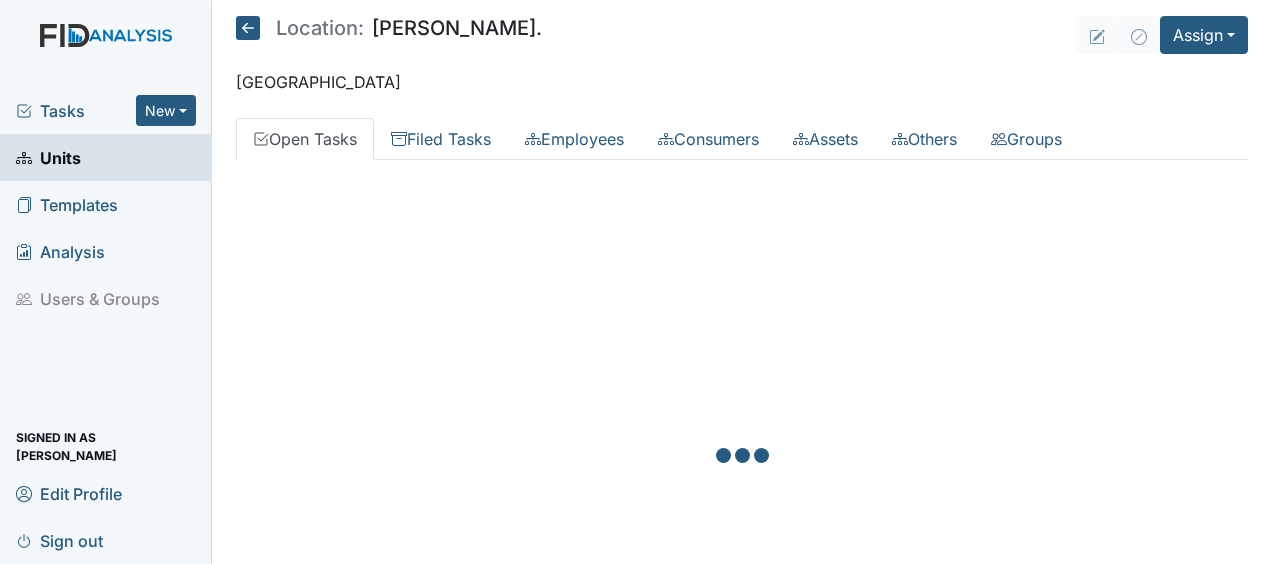 scroll, scrollTop: 0, scrollLeft: 0, axis: both 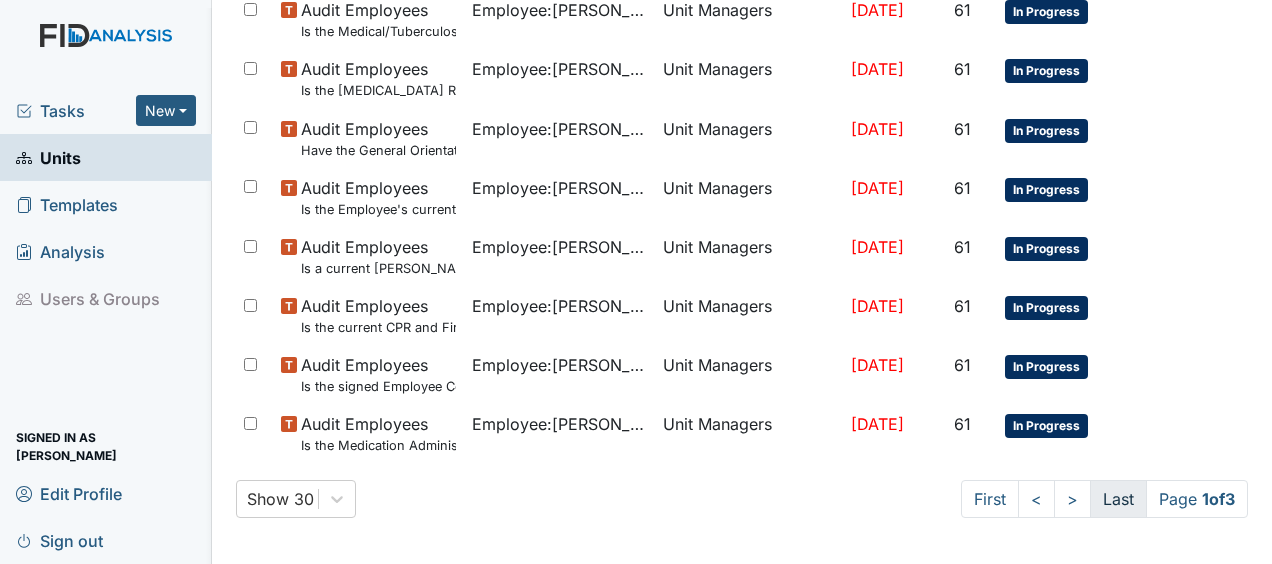 click on "Last" at bounding box center [1118, 499] 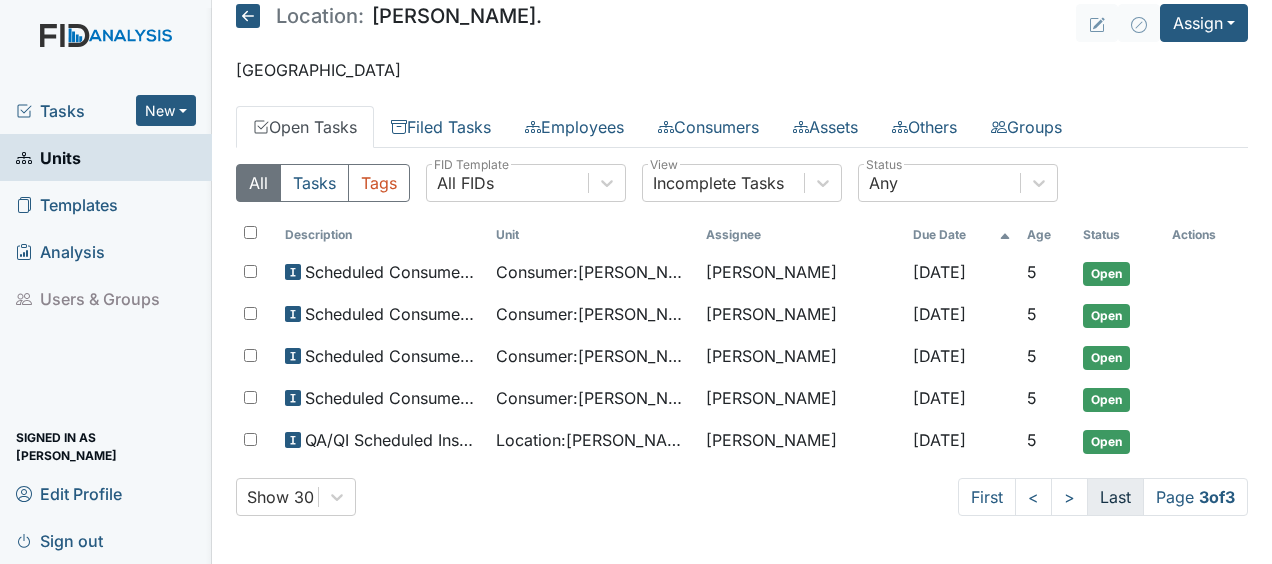 scroll, scrollTop: 7, scrollLeft: 0, axis: vertical 